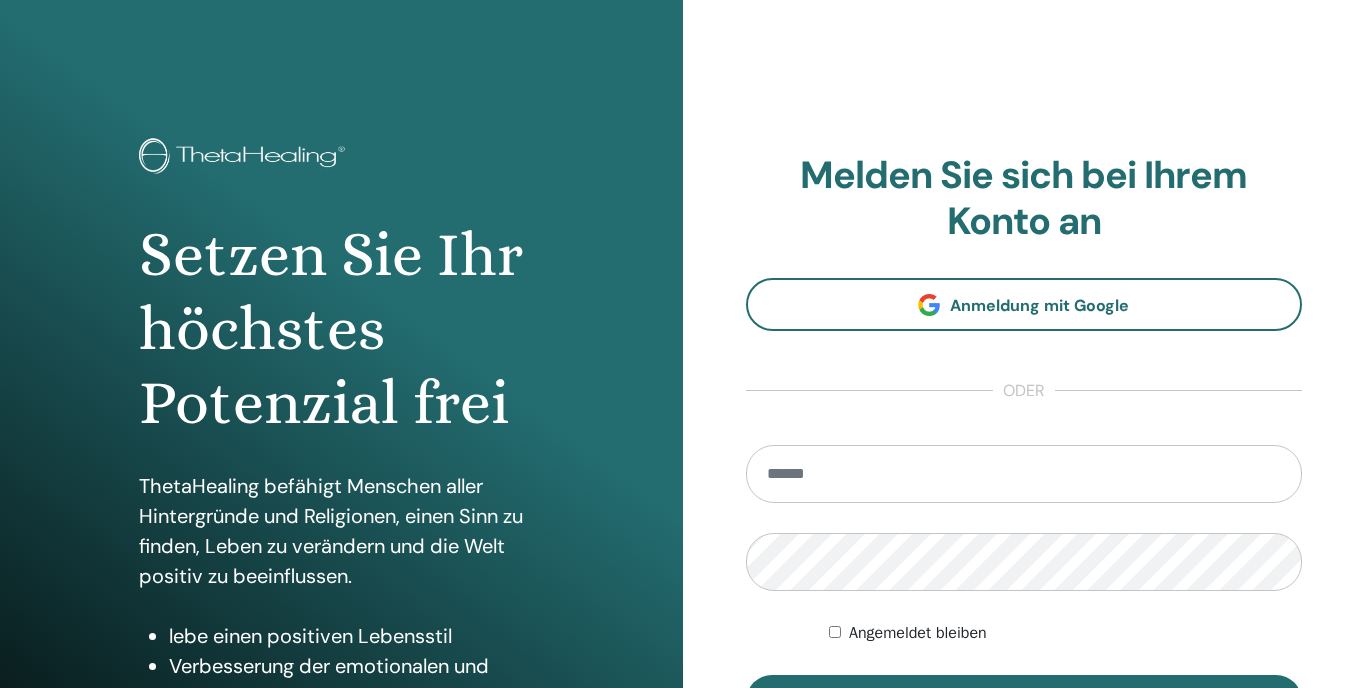 scroll, scrollTop: 0, scrollLeft: 0, axis: both 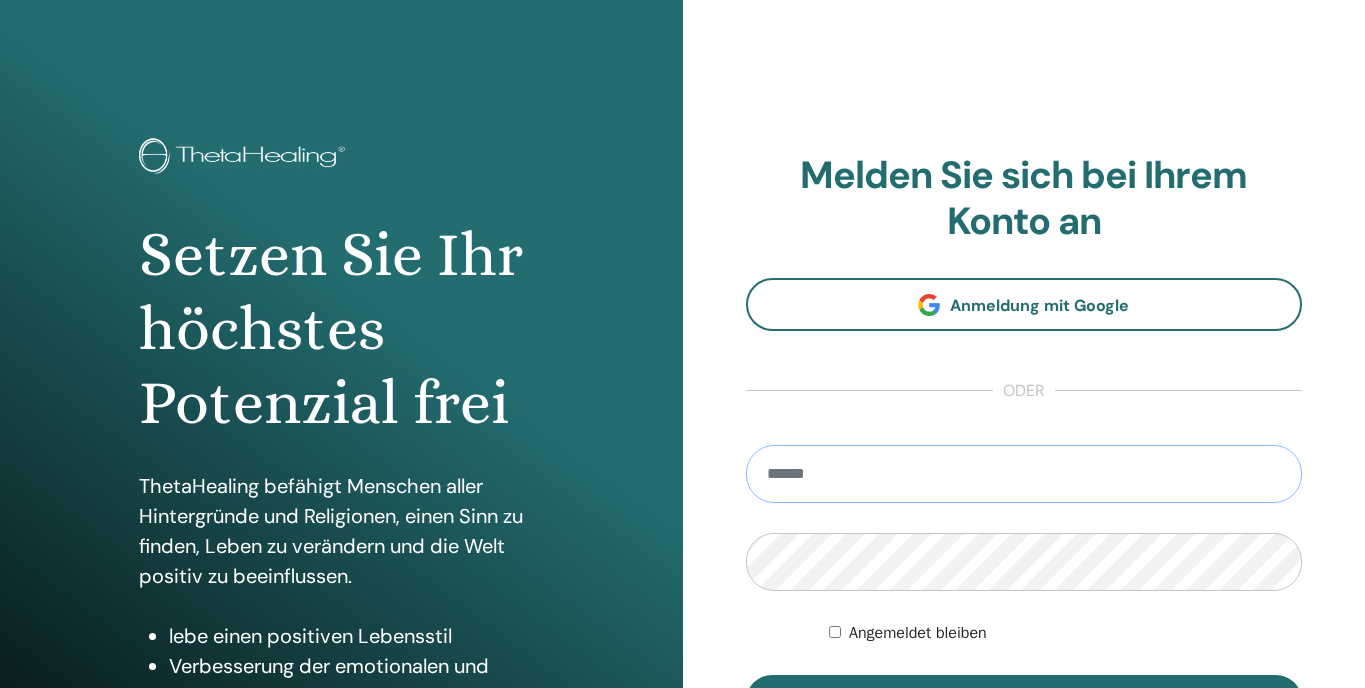 type on "**********" 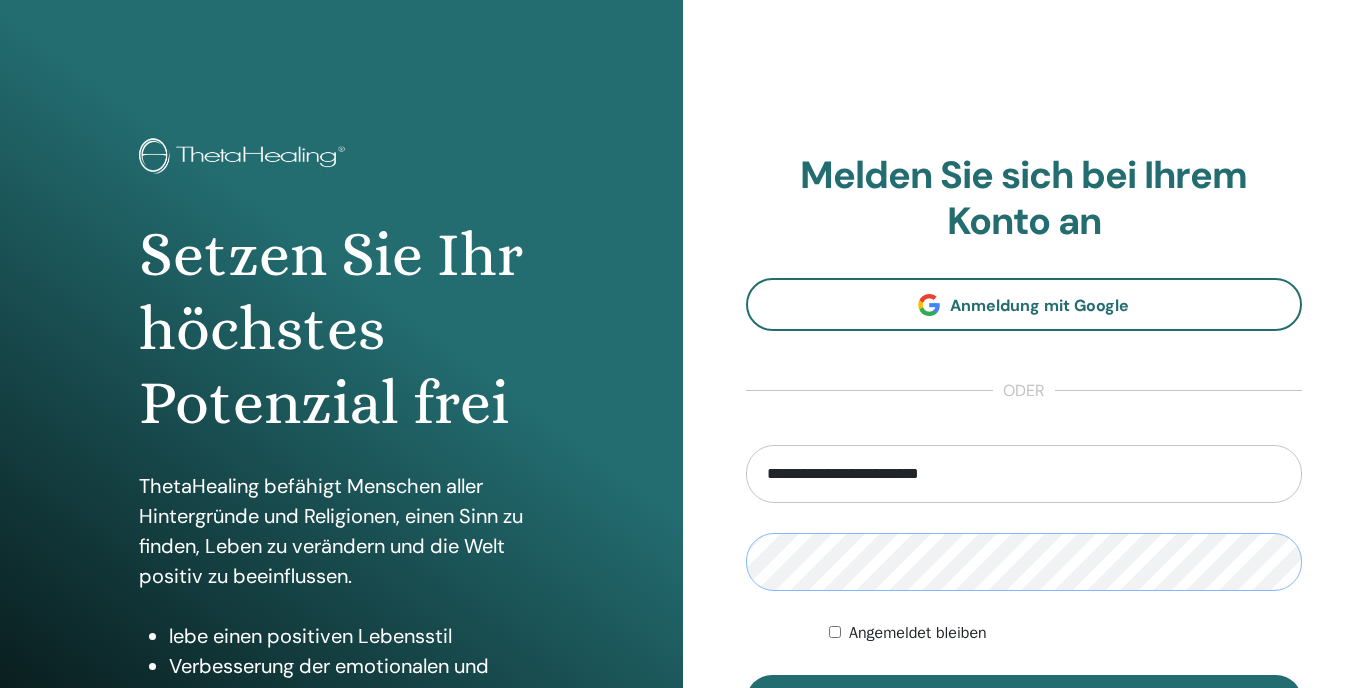 click on "Anmelden" at bounding box center (1024, 701) 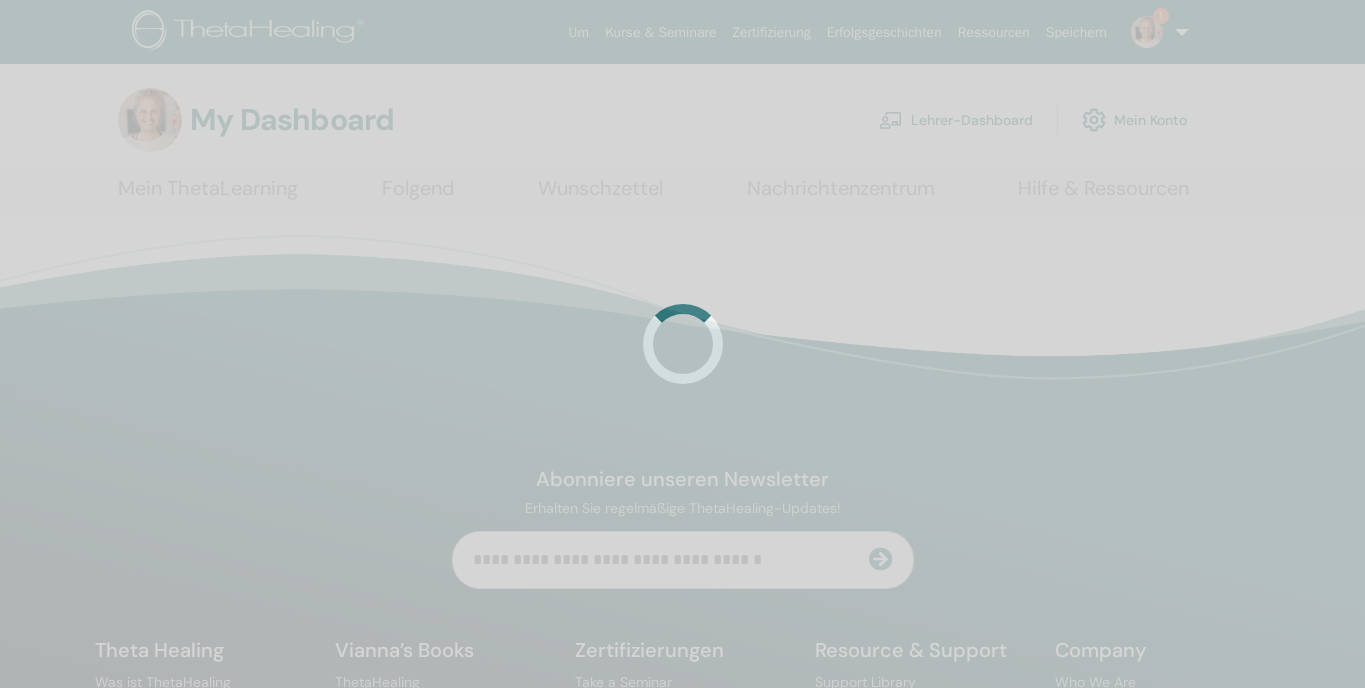 scroll, scrollTop: 0, scrollLeft: 0, axis: both 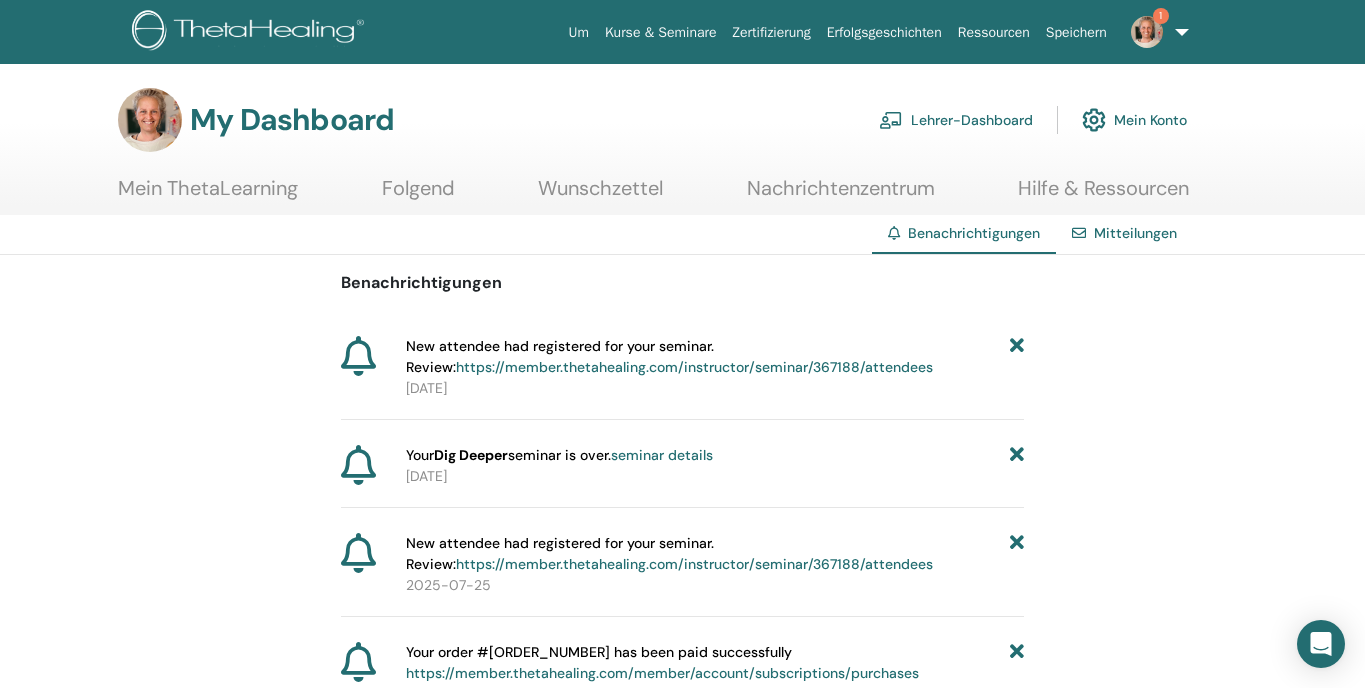 click on "Lehrer-Dashboard" at bounding box center [956, 120] 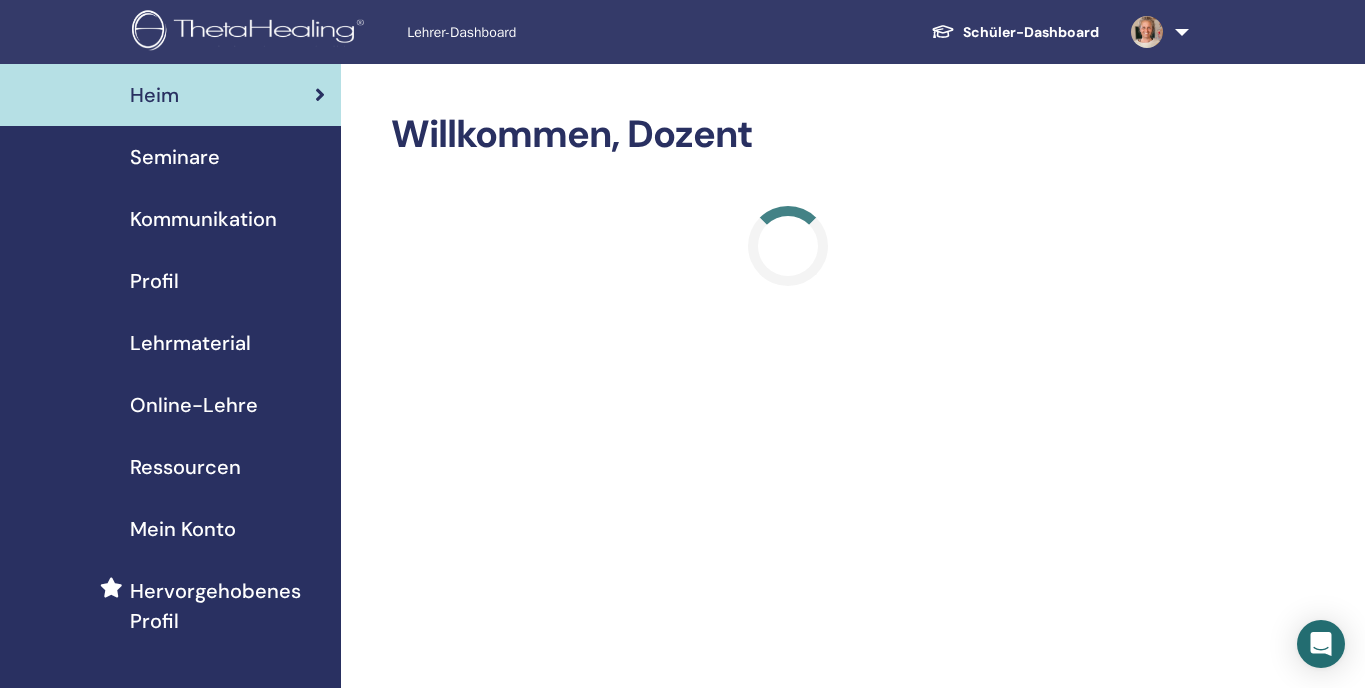 scroll, scrollTop: 0, scrollLeft: 0, axis: both 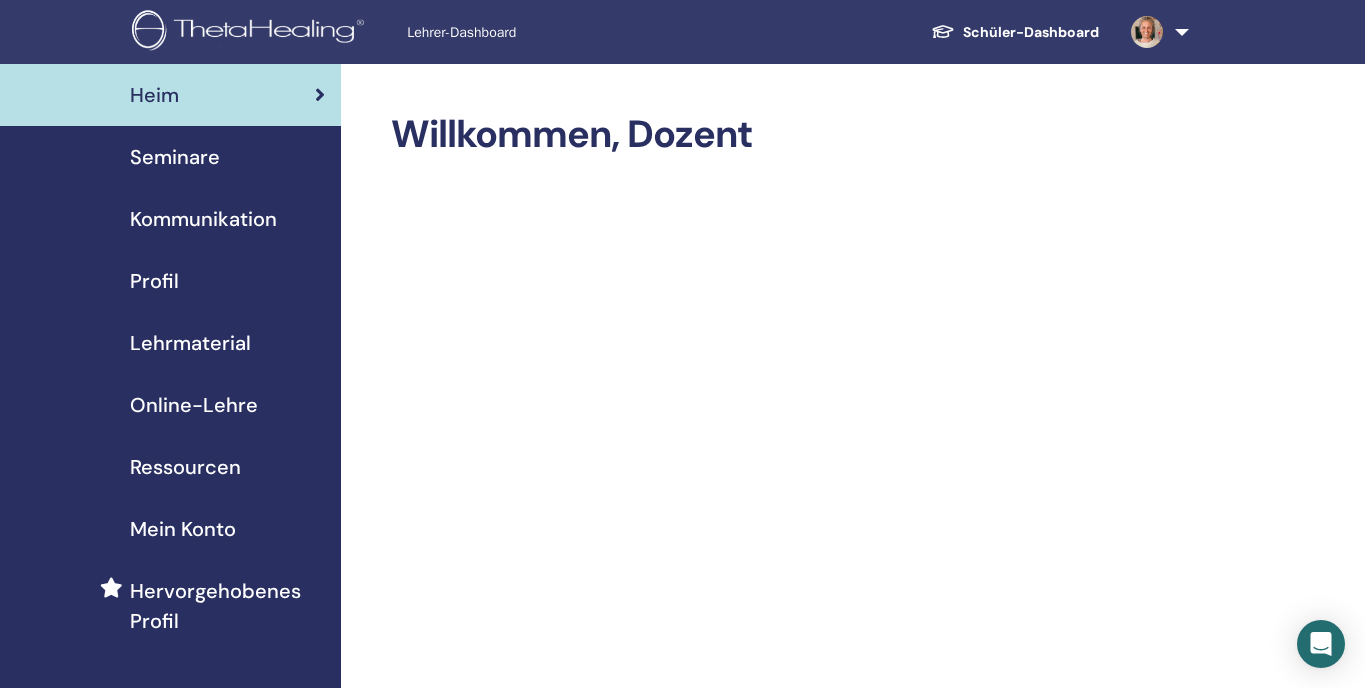 click on "Seminare" at bounding box center (175, 157) 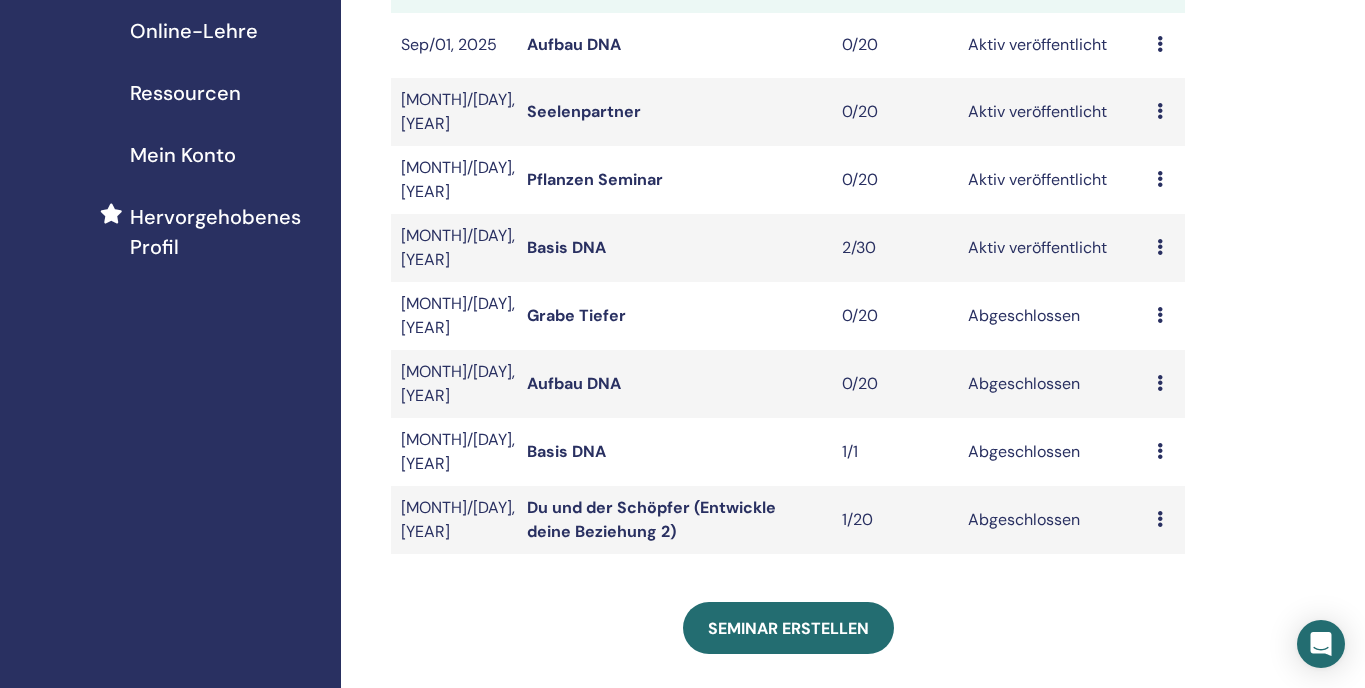 scroll, scrollTop: 392, scrollLeft: 0, axis: vertical 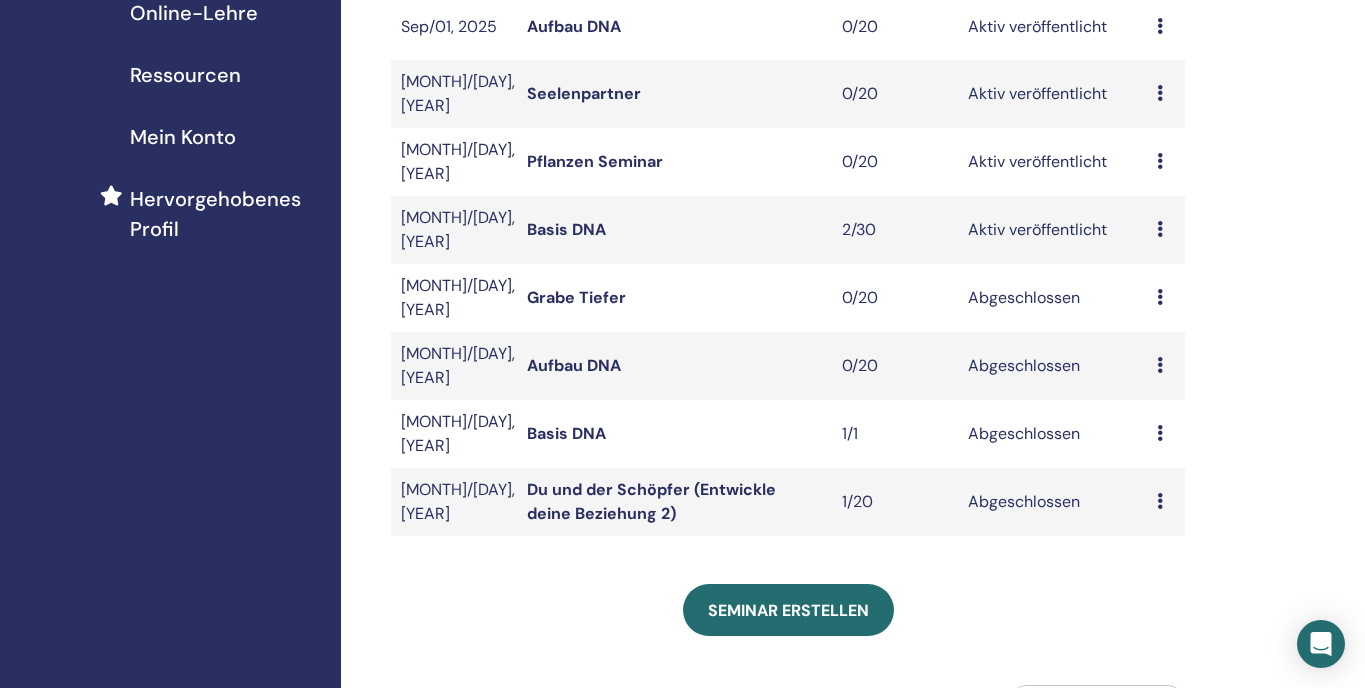 click on "Vorschau Bearbeiten Teilnehmer Absagen" at bounding box center [1166, 230] 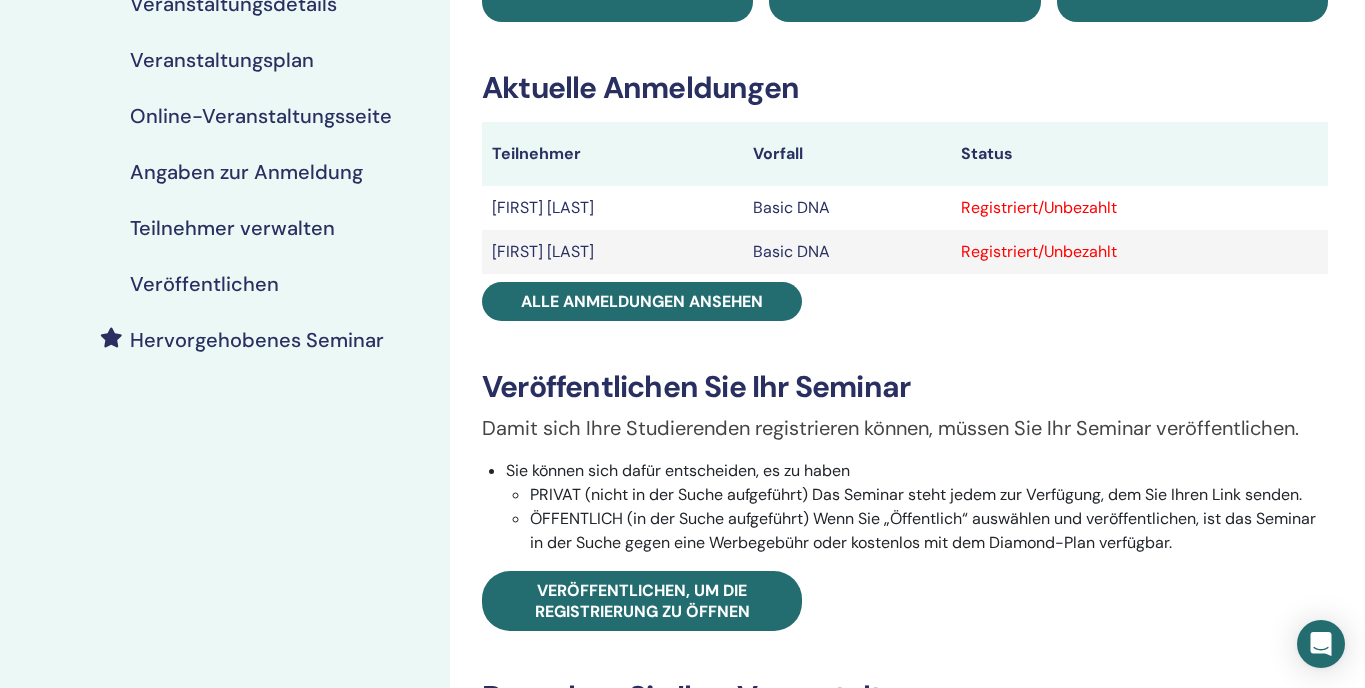 scroll, scrollTop: 263, scrollLeft: 0, axis: vertical 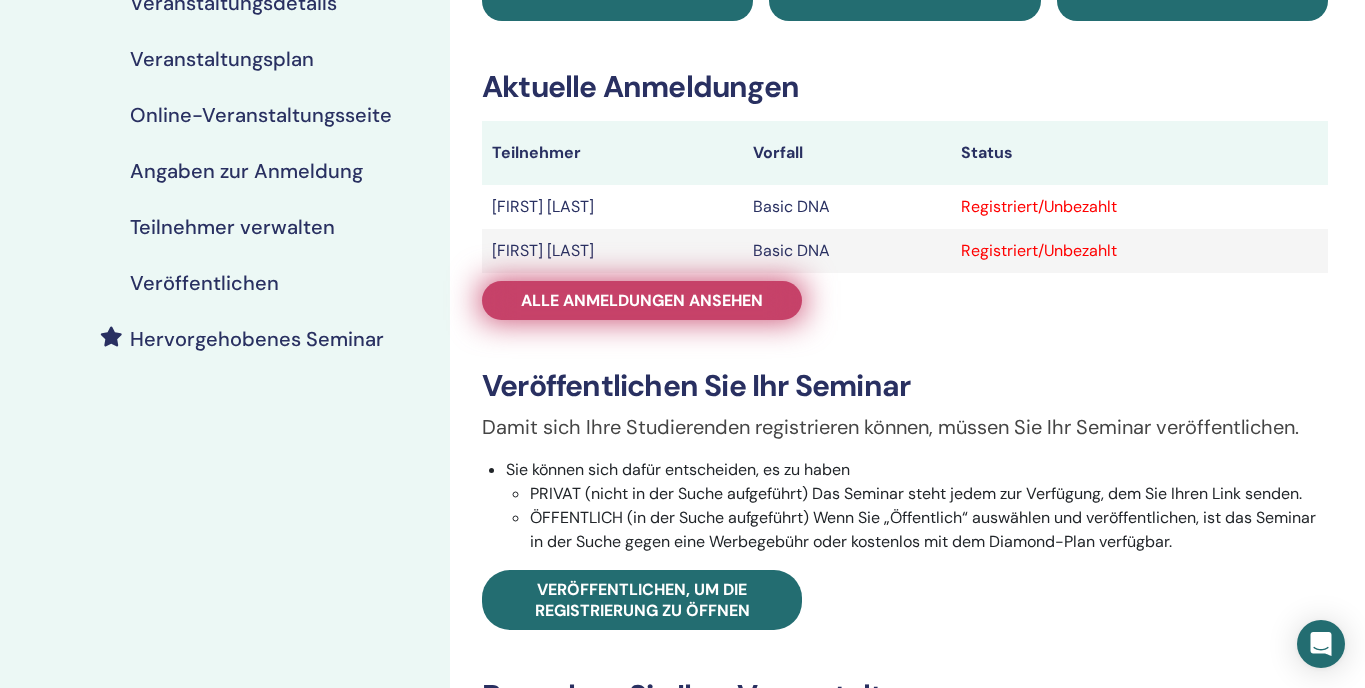 click on "Alle Anmeldungen ansehen" at bounding box center [642, 300] 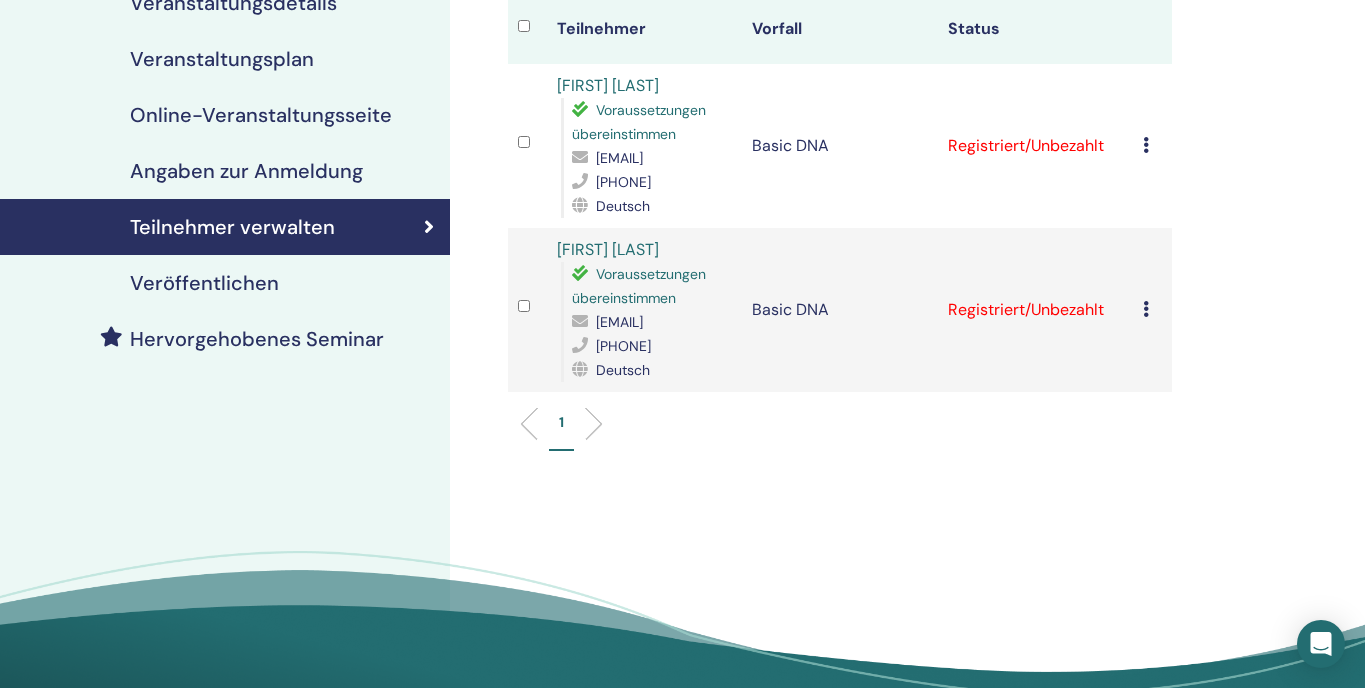 click at bounding box center [1146, 145] 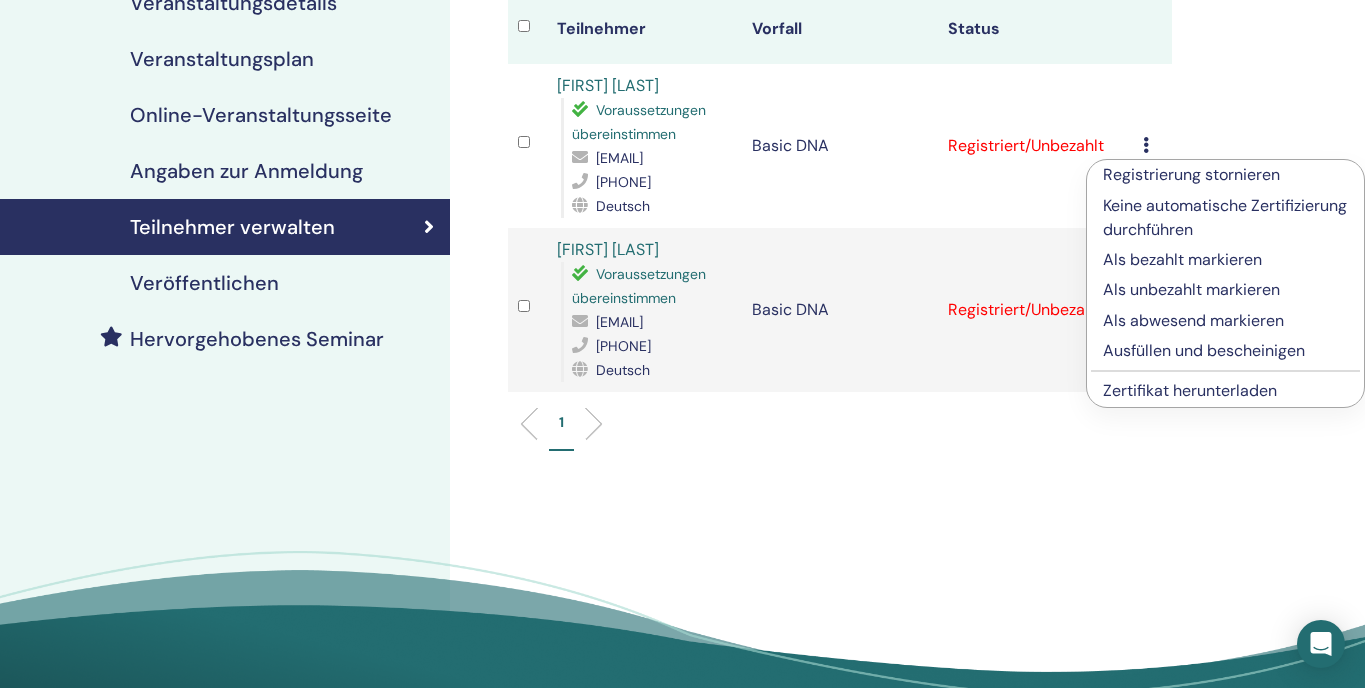 click on "Zertifikat herunterladen" at bounding box center [1190, 390] 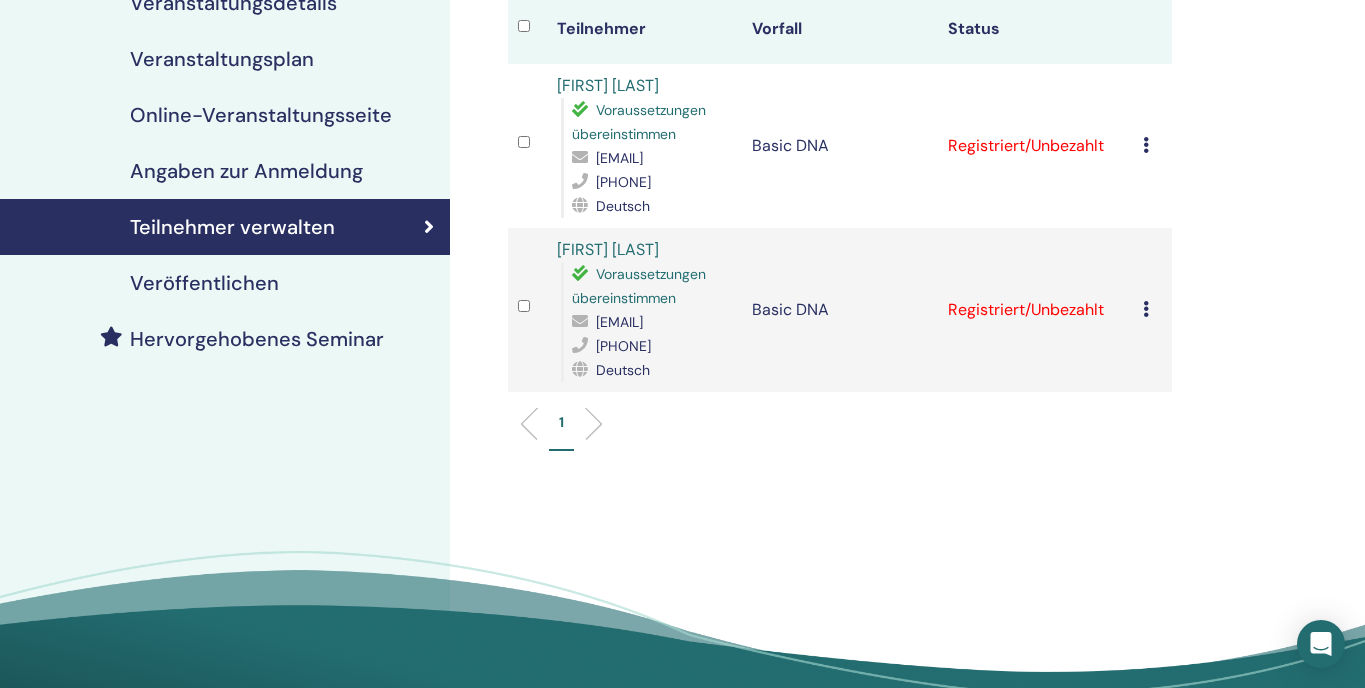 click on "Registrierung stornieren Keine automatische Zertifizierung durchführen Als bezahlt markieren Als unbezahlt markieren Als abwesend markieren Ausfüllen und bescheinigen Zertifikat herunterladen" at bounding box center (1152, 310) 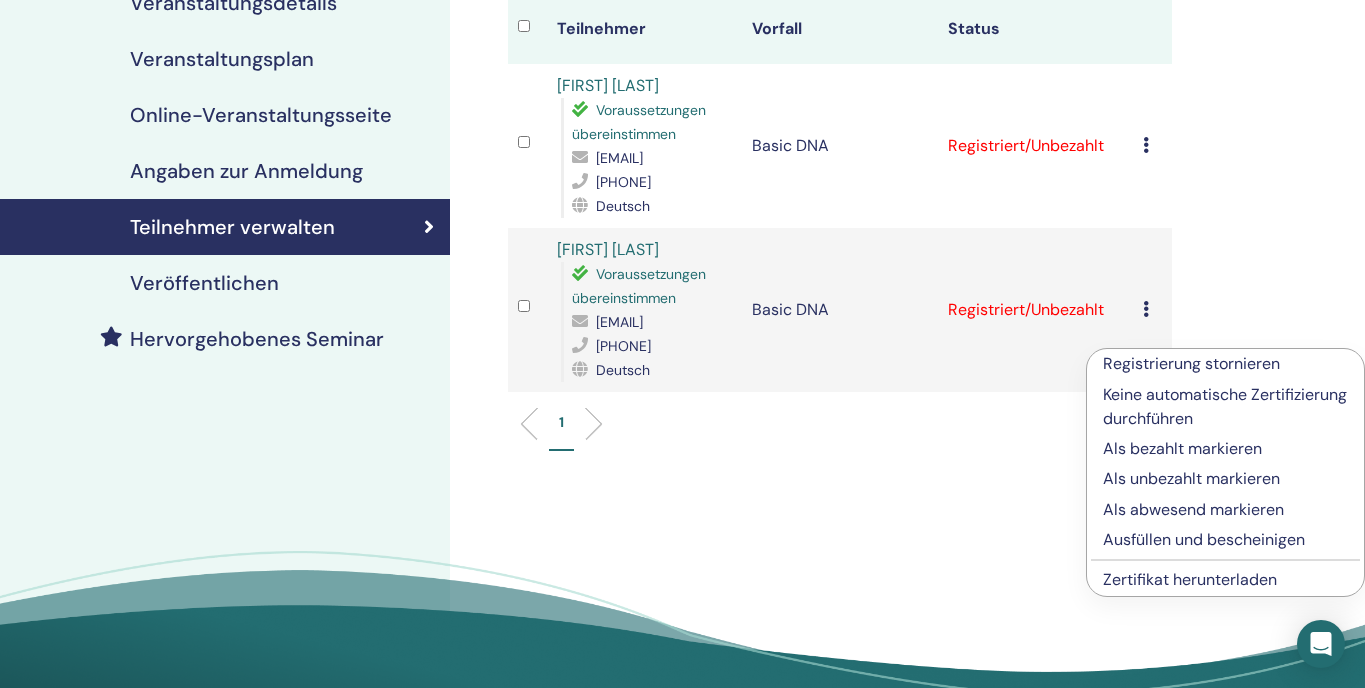 click on "Zertifikat herunterladen" at bounding box center [1190, 579] 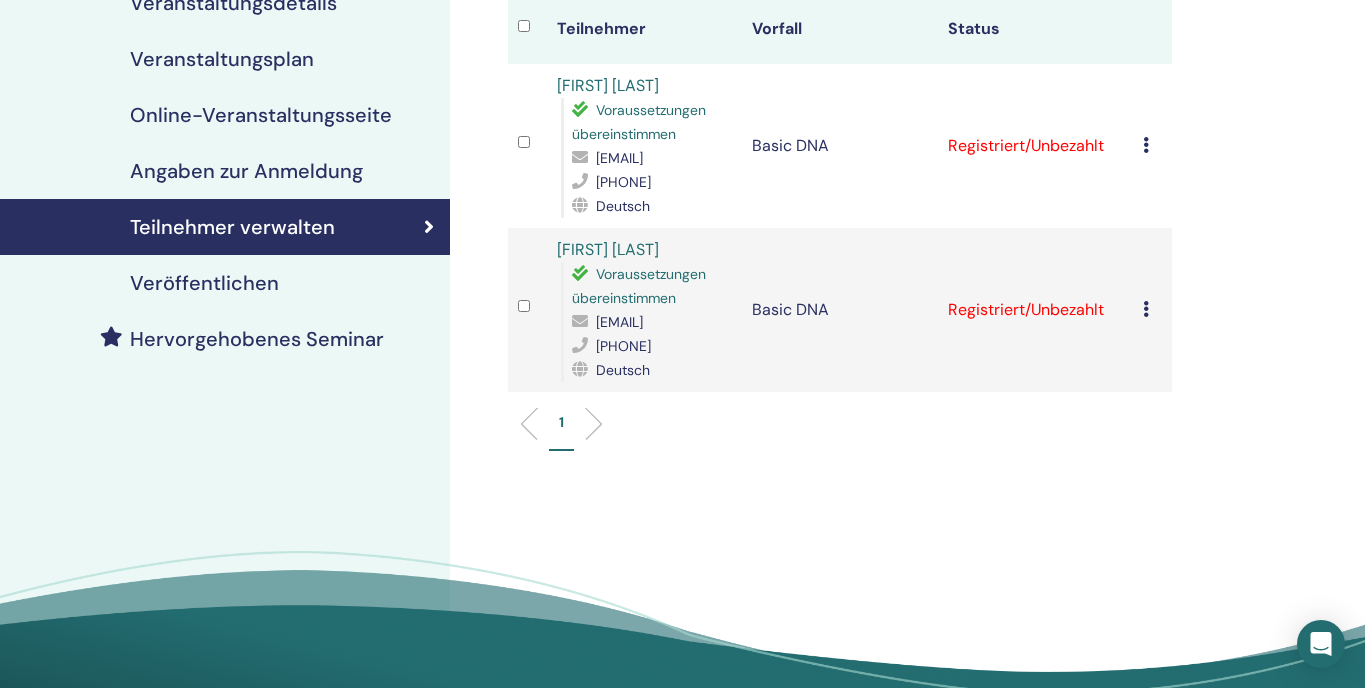 click at bounding box center (1146, 145) 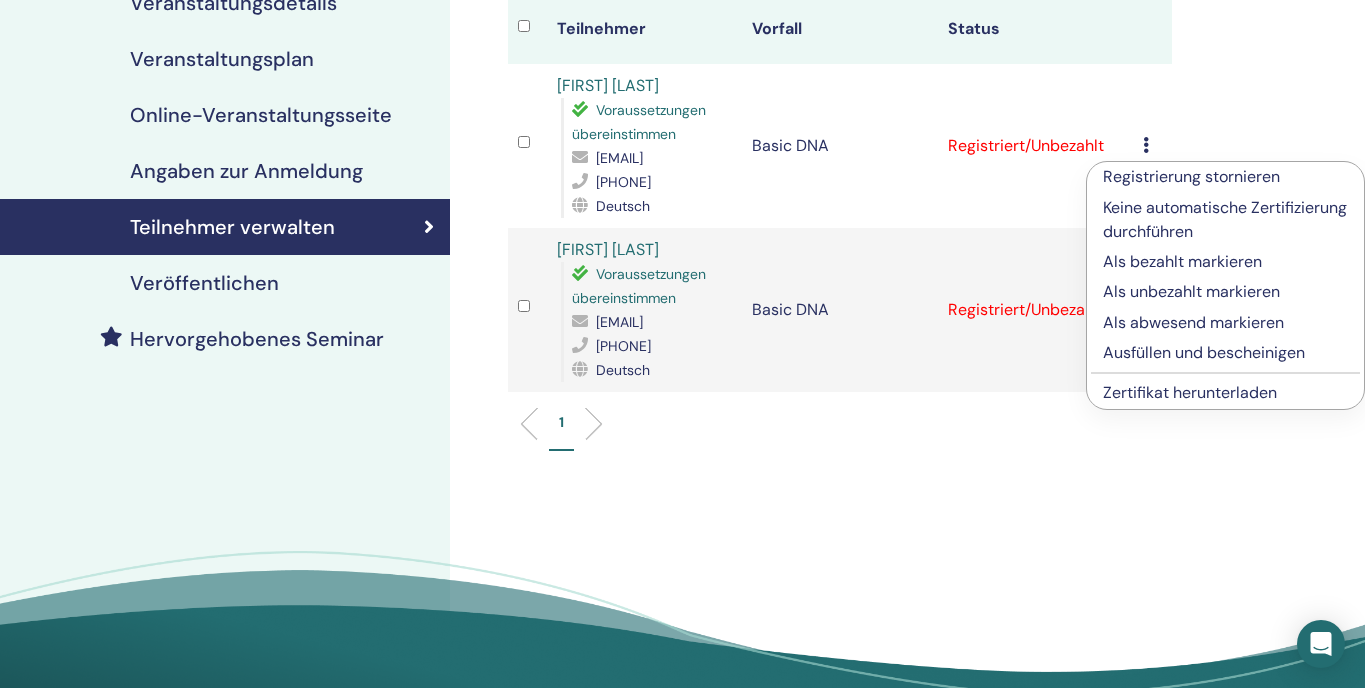 click on "Als bezahlt markieren" at bounding box center [1225, 262] 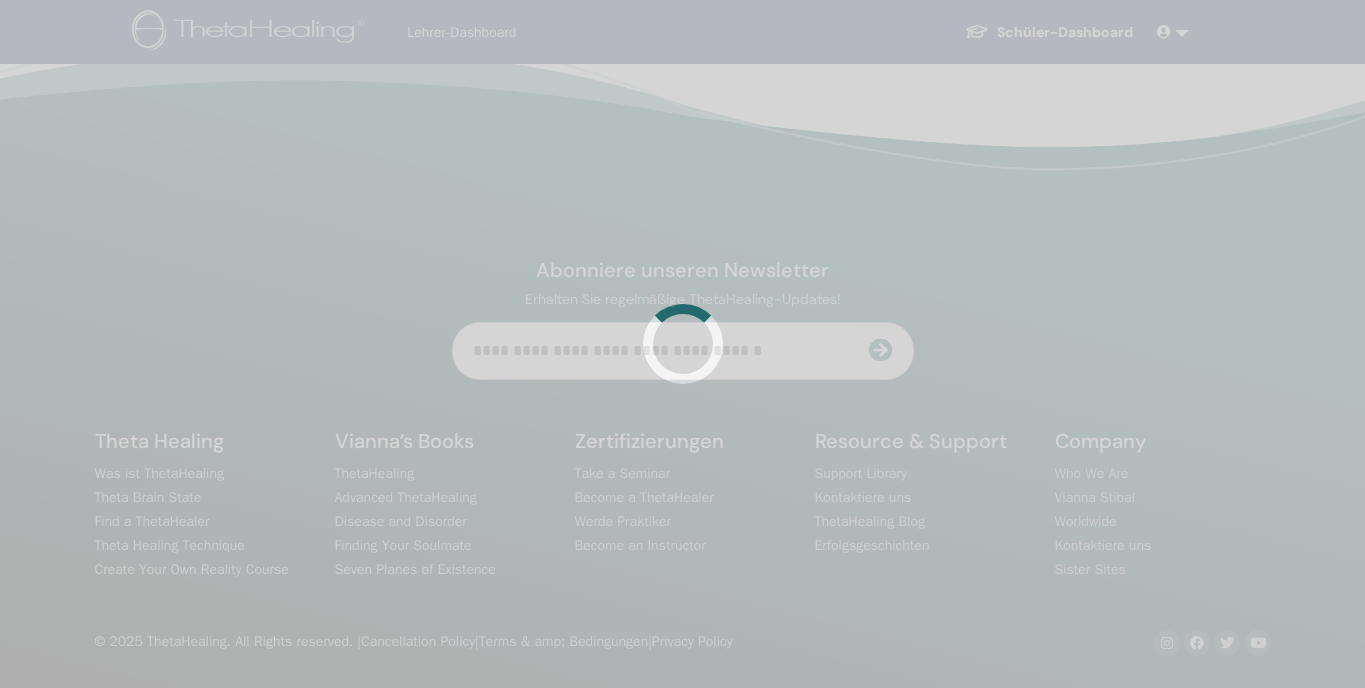 scroll, scrollTop: 263, scrollLeft: 0, axis: vertical 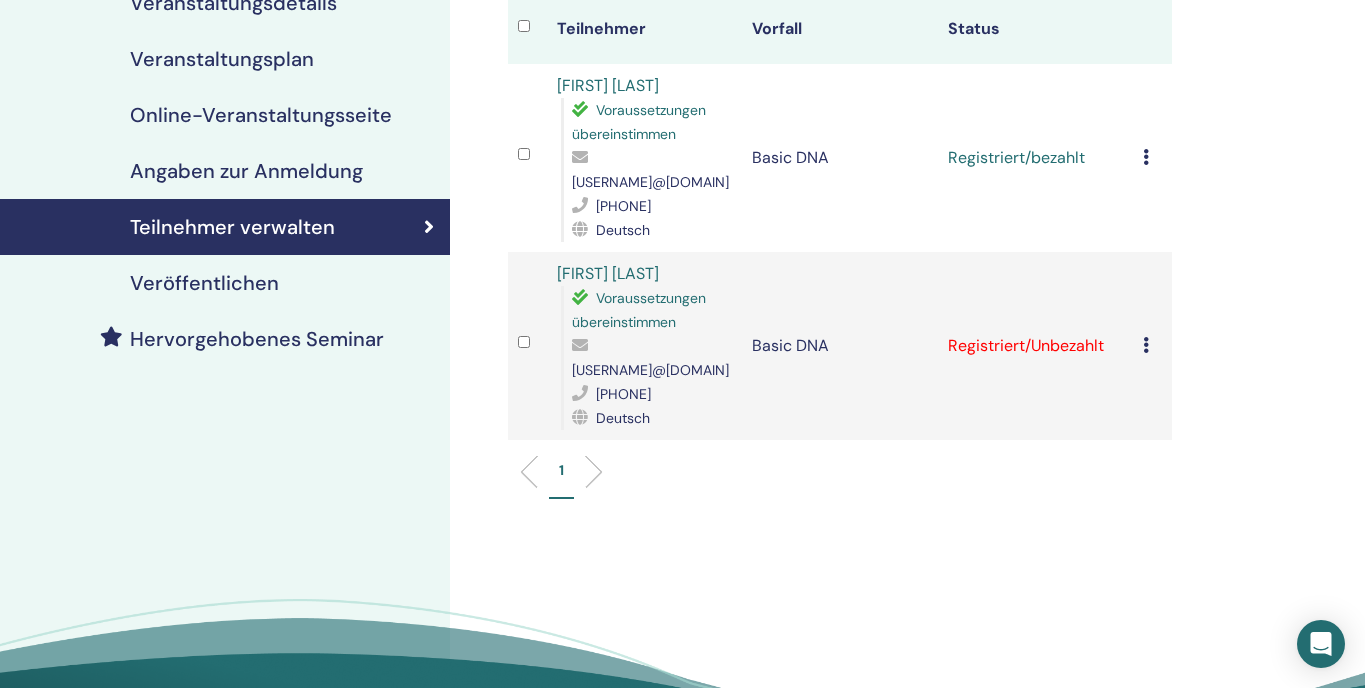 click at bounding box center [1146, 345] 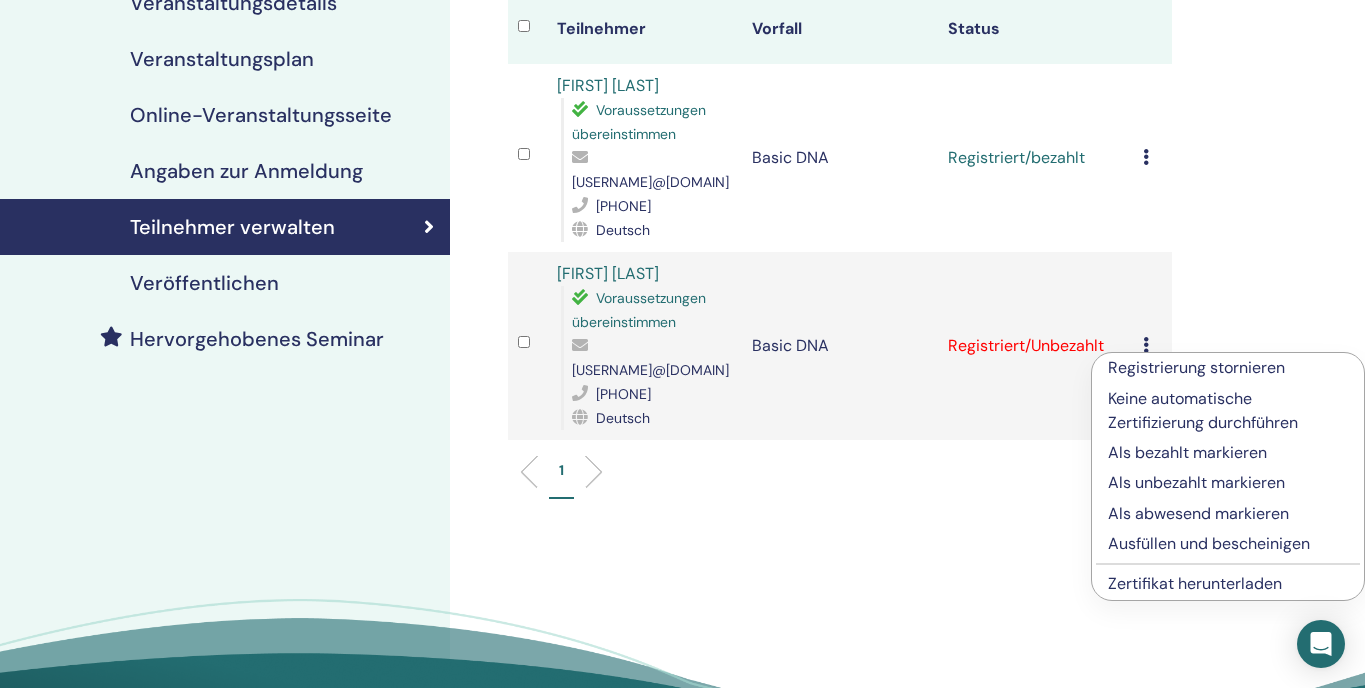 click on "Als bezahlt markieren" at bounding box center [1228, 453] 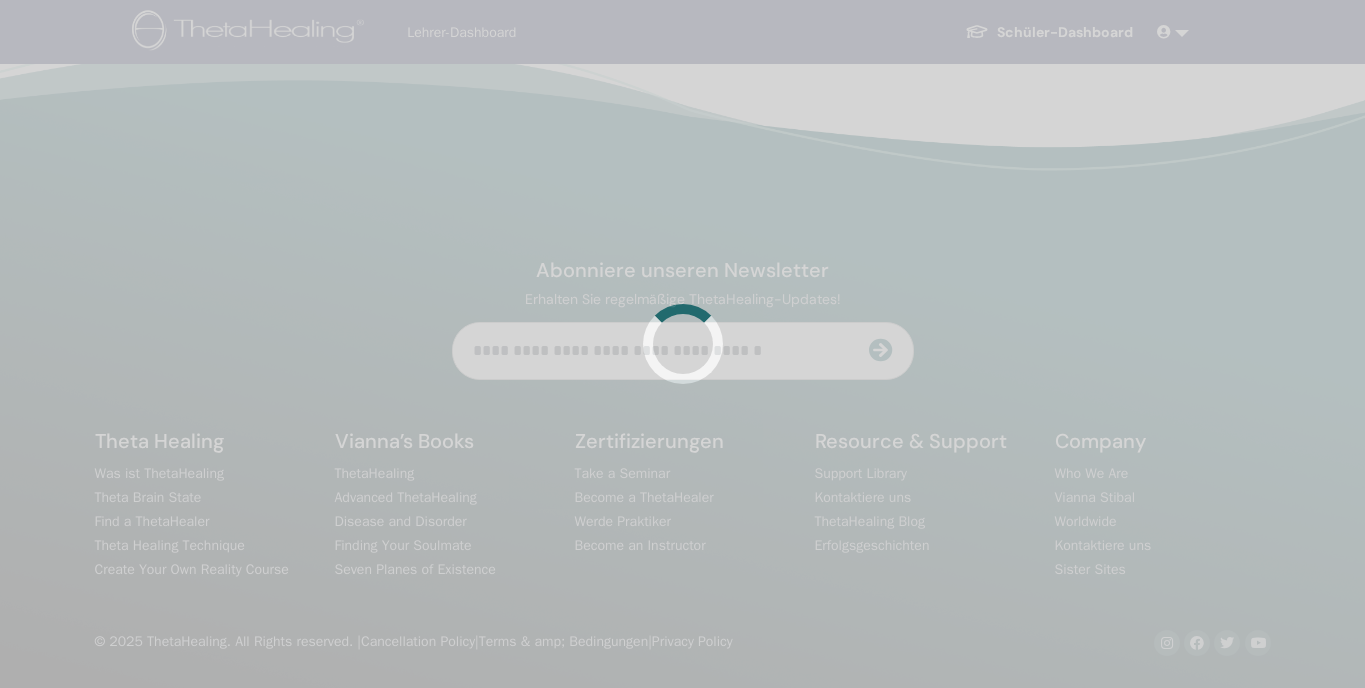 scroll, scrollTop: 263, scrollLeft: 0, axis: vertical 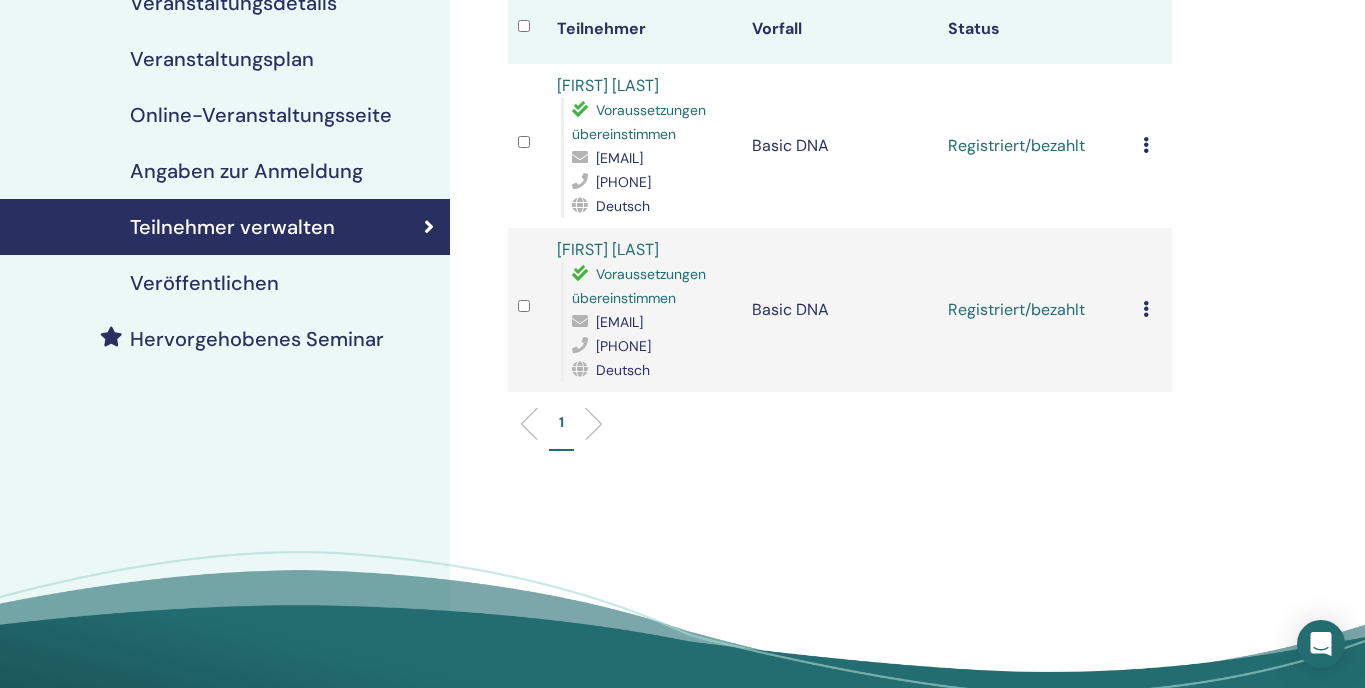 click at bounding box center [1146, 309] 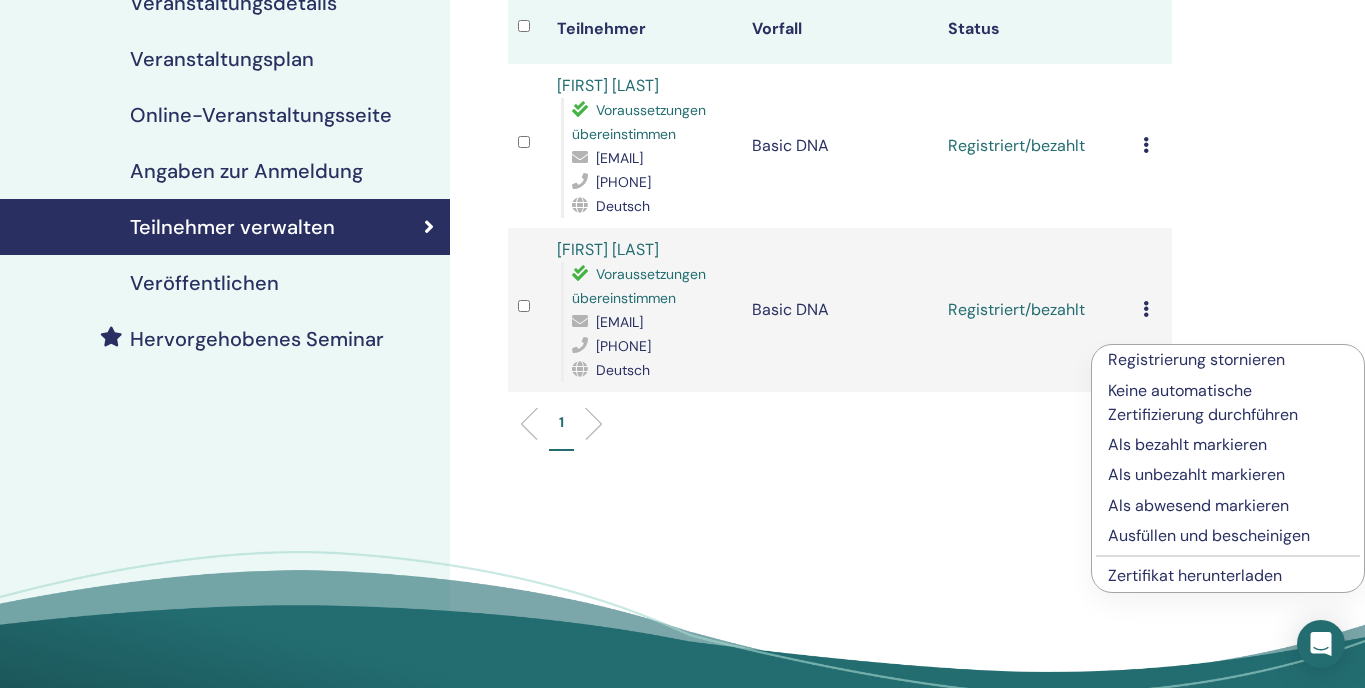 click on "Ausfüllen und bescheinigen" at bounding box center (1228, 536) 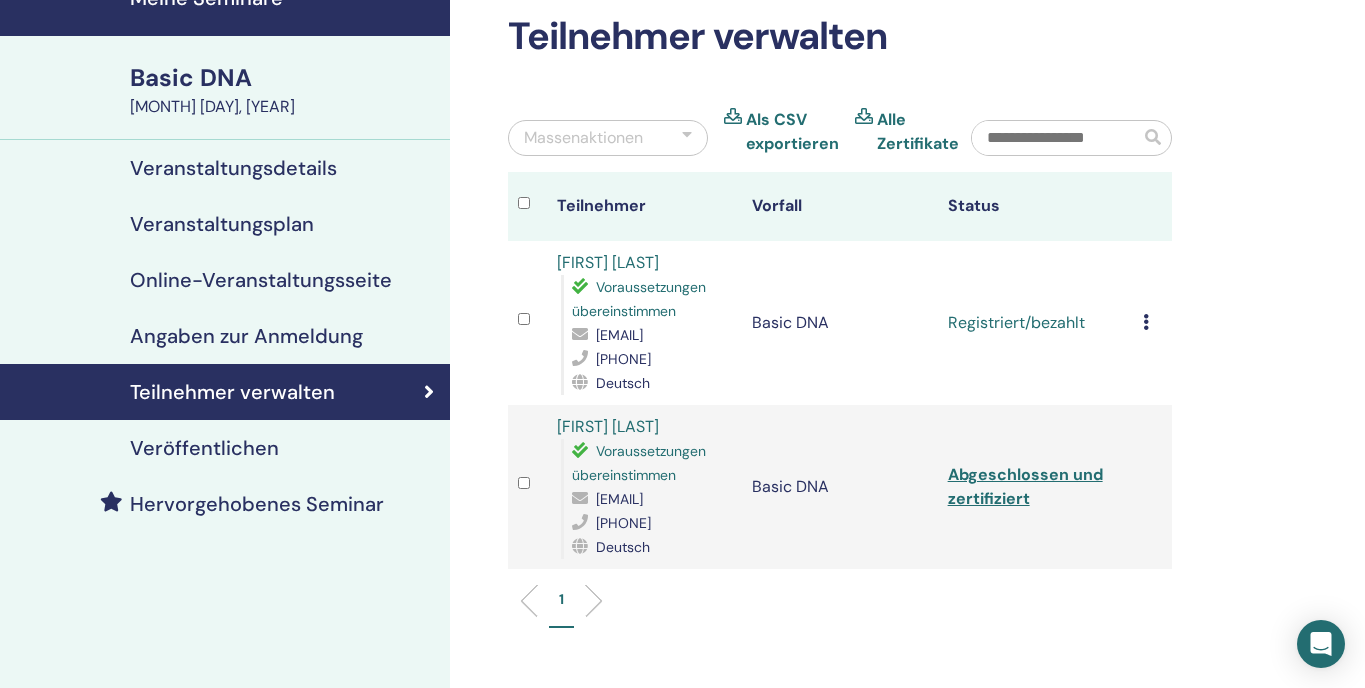 scroll, scrollTop: 98, scrollLeft: 0, axis: vertical 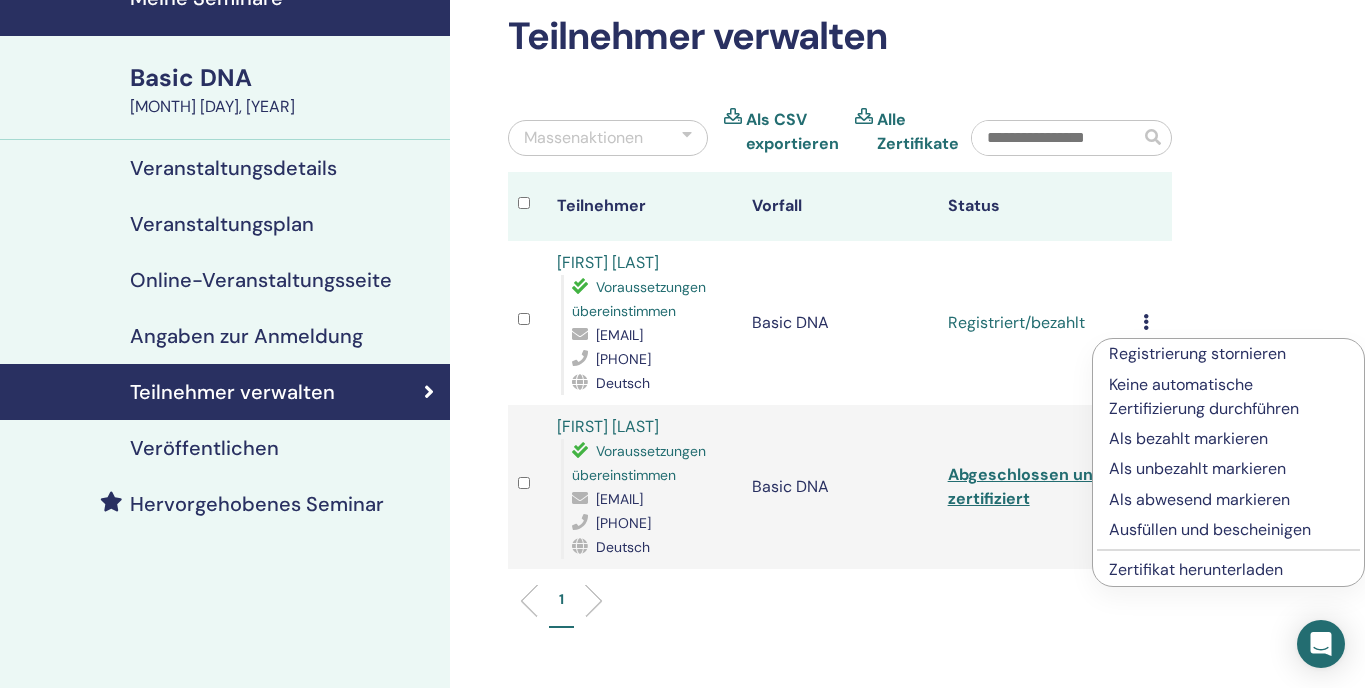 click on "Ausfüllen und bescheinigen" at bounding box center [1228, 530] 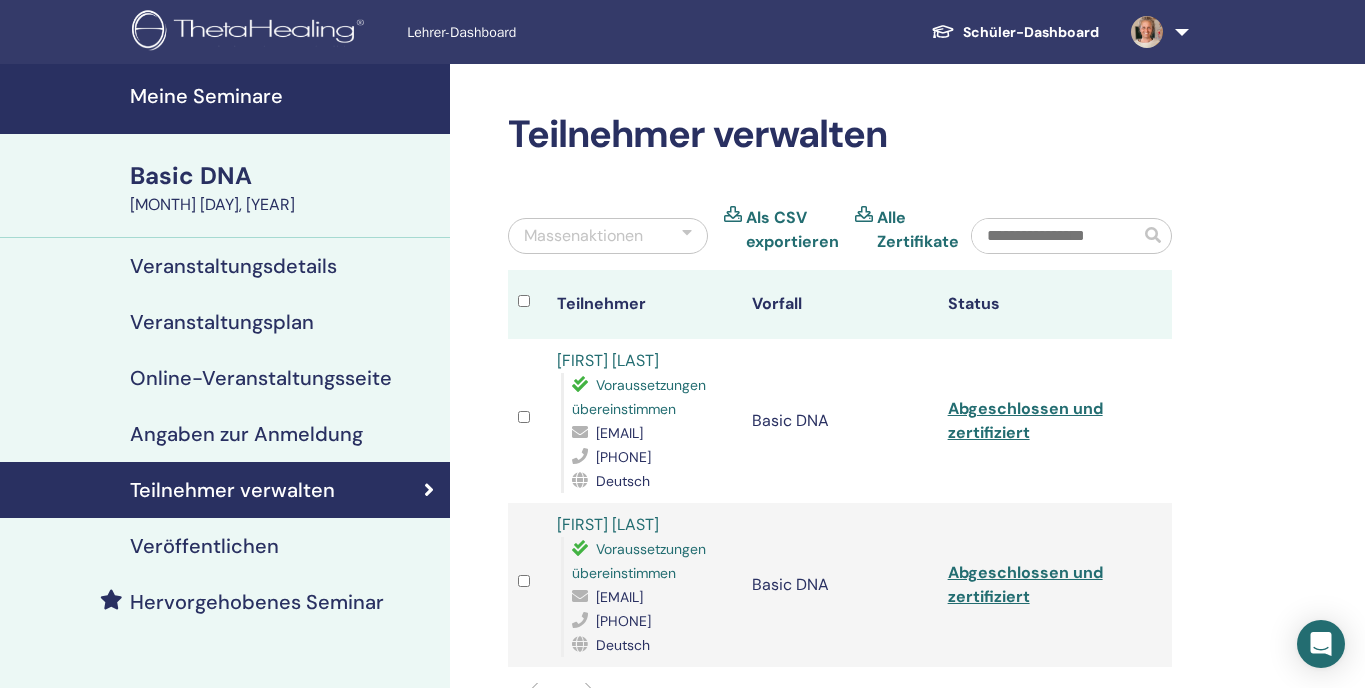 scroll, scrollTop: 0, scrollLeft: 0, axis: both 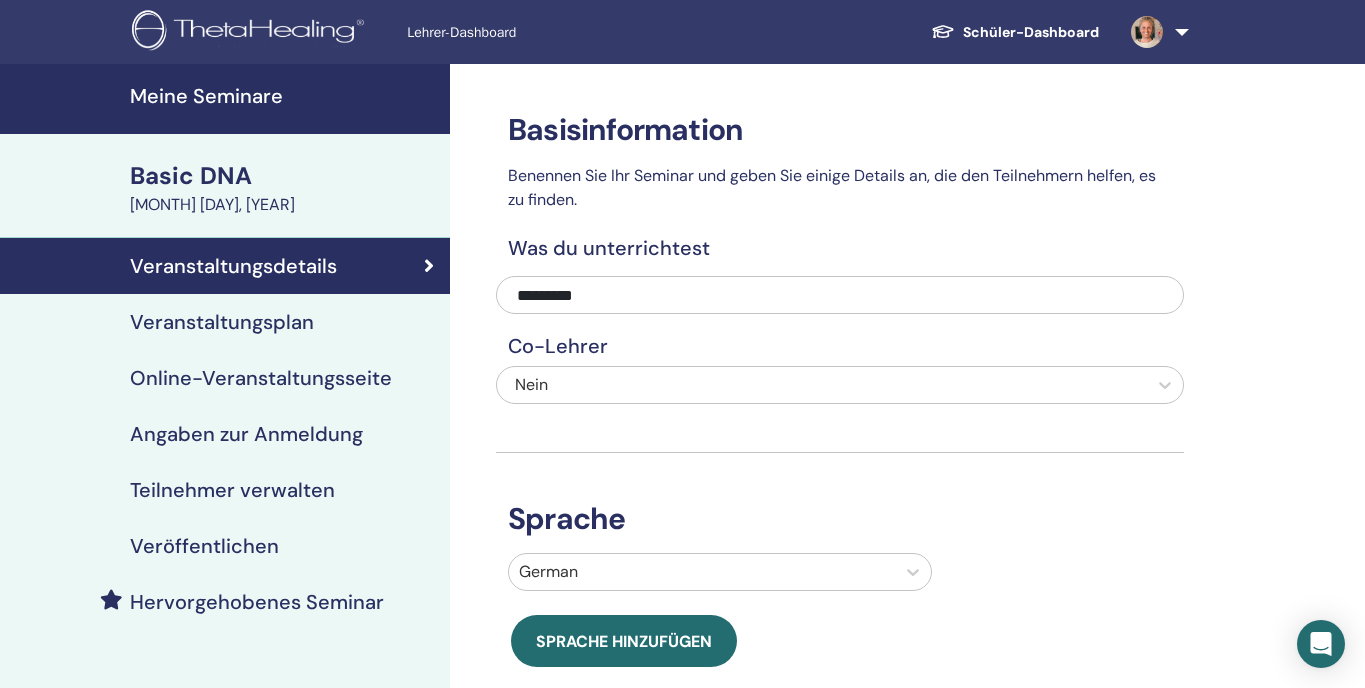 click on "Basic DNA" at bounding box center (284, 176) 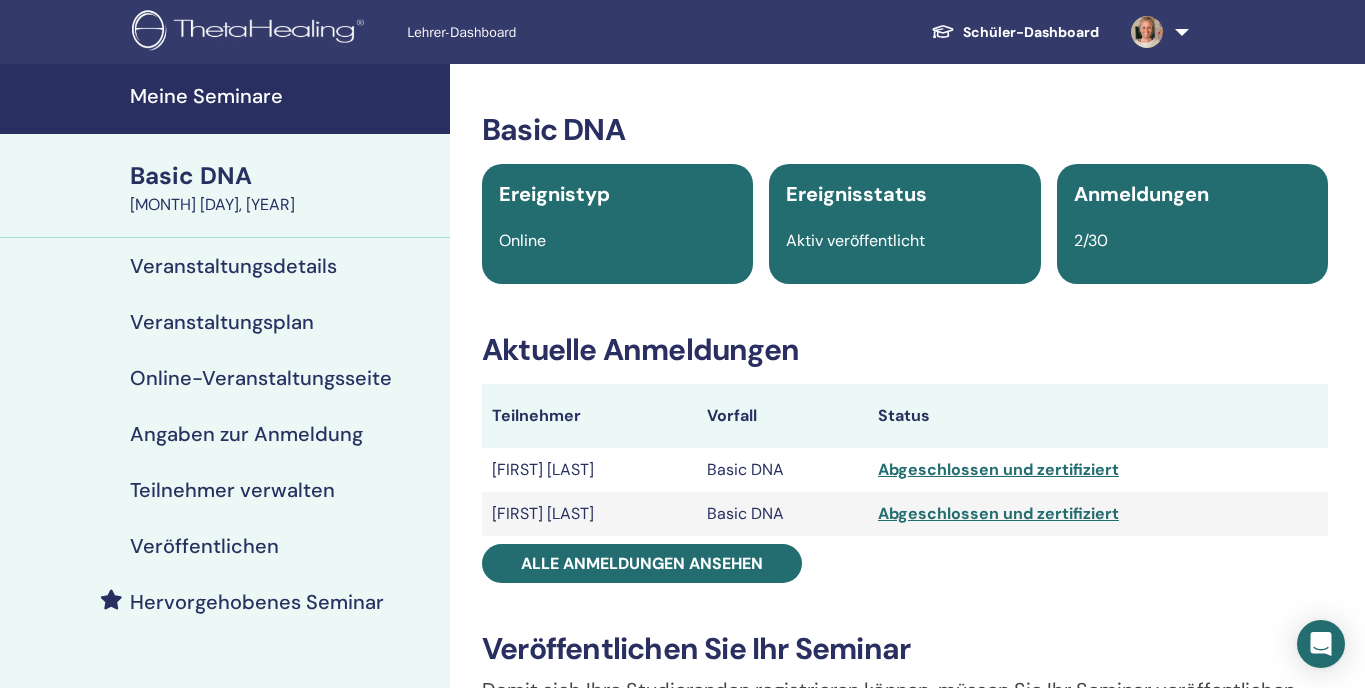 scroll, scrollTop: 0, scrollLeft: 0, axis: both 